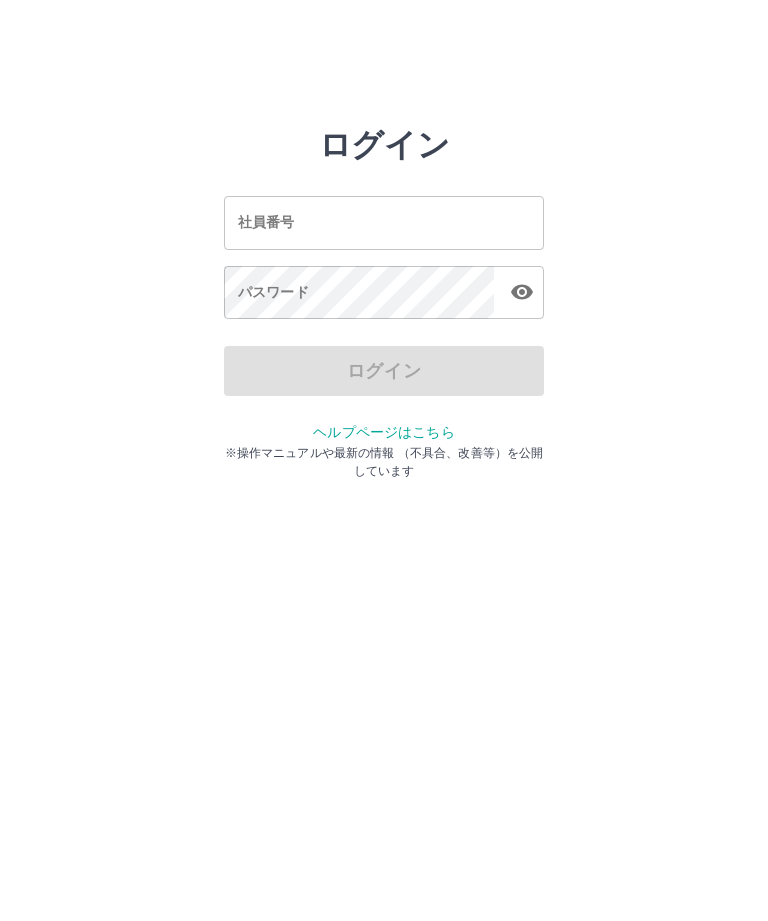 scroll, scrollTop: 0, scrollLeft: 0, axis: both 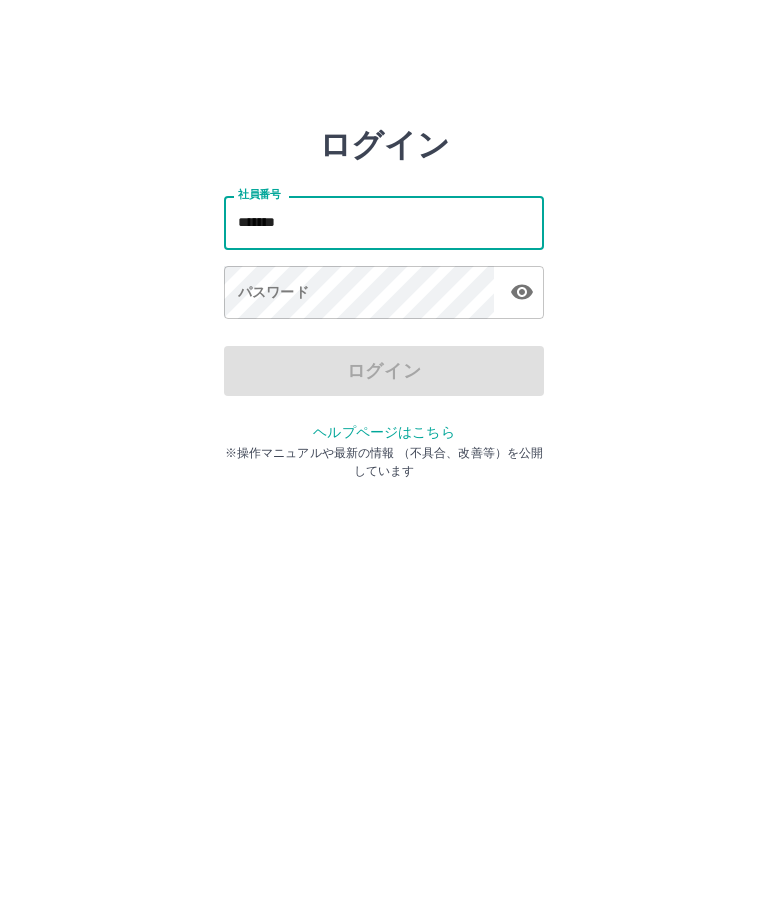 type on "*******" 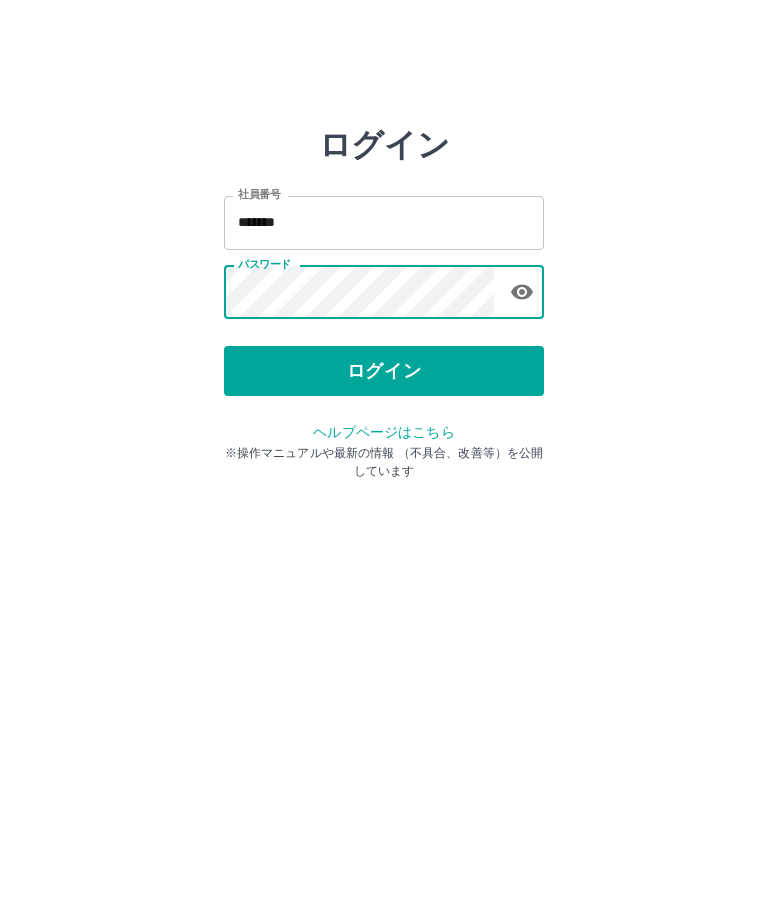 click on "ログイン" at bounding box center (384, 371) 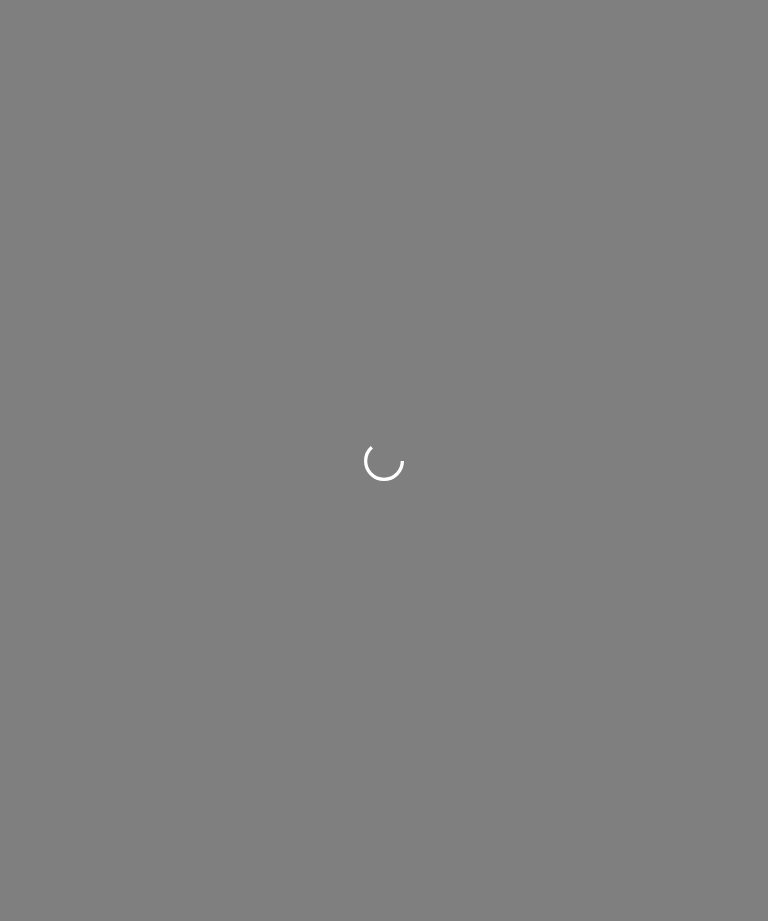 scroll, scrollTop: 0, scrollLeft: 0, axis: both 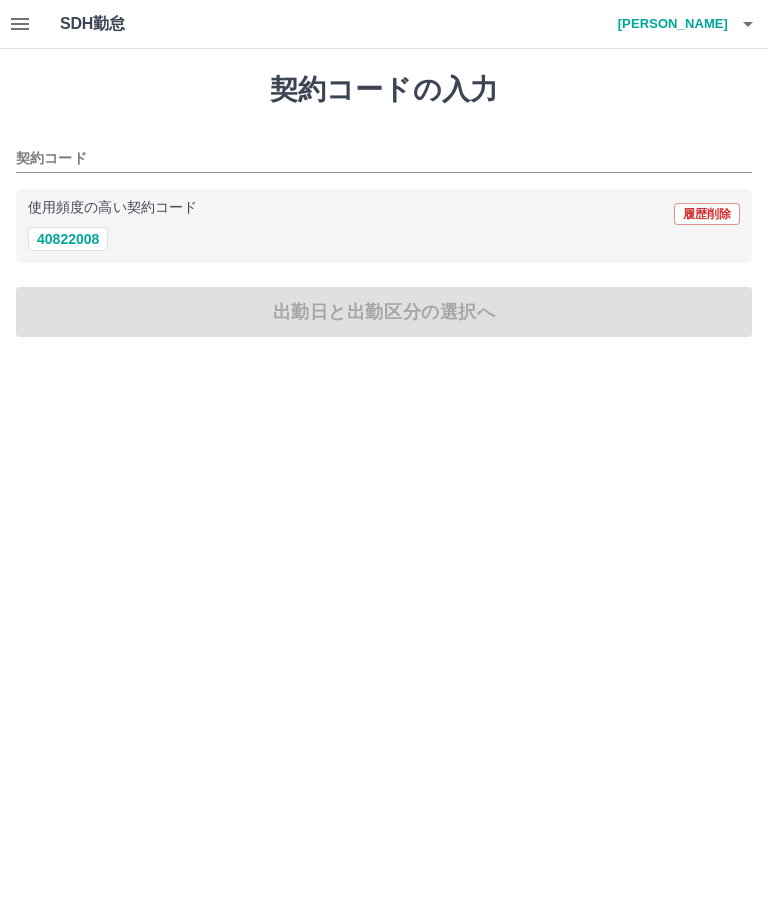 click on "40822008" at bounding box center [68, 239] 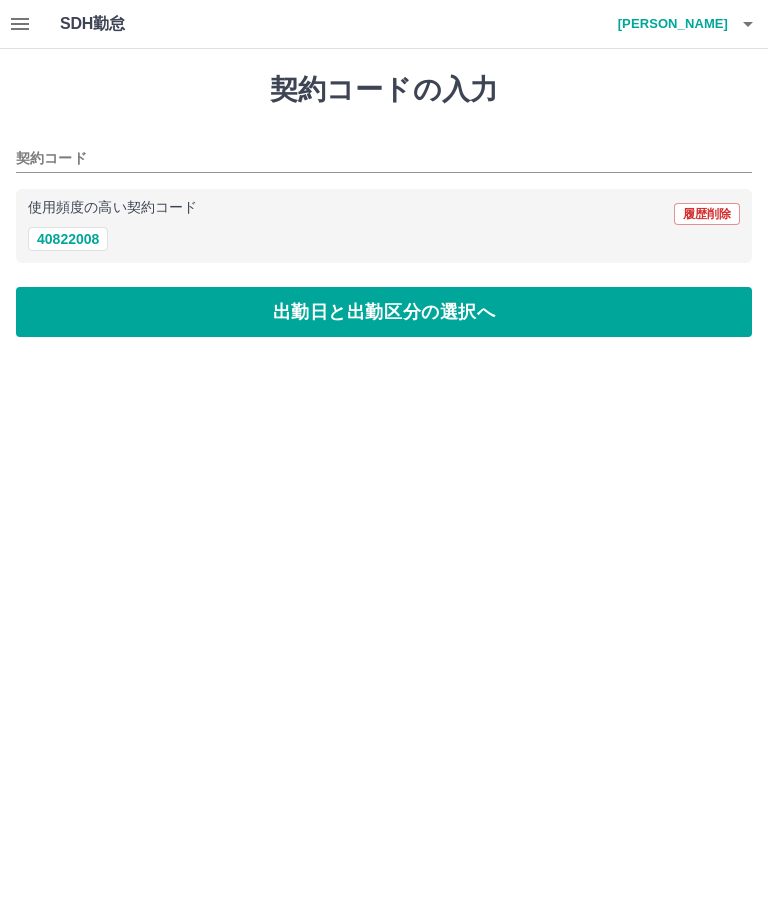 type on "********" 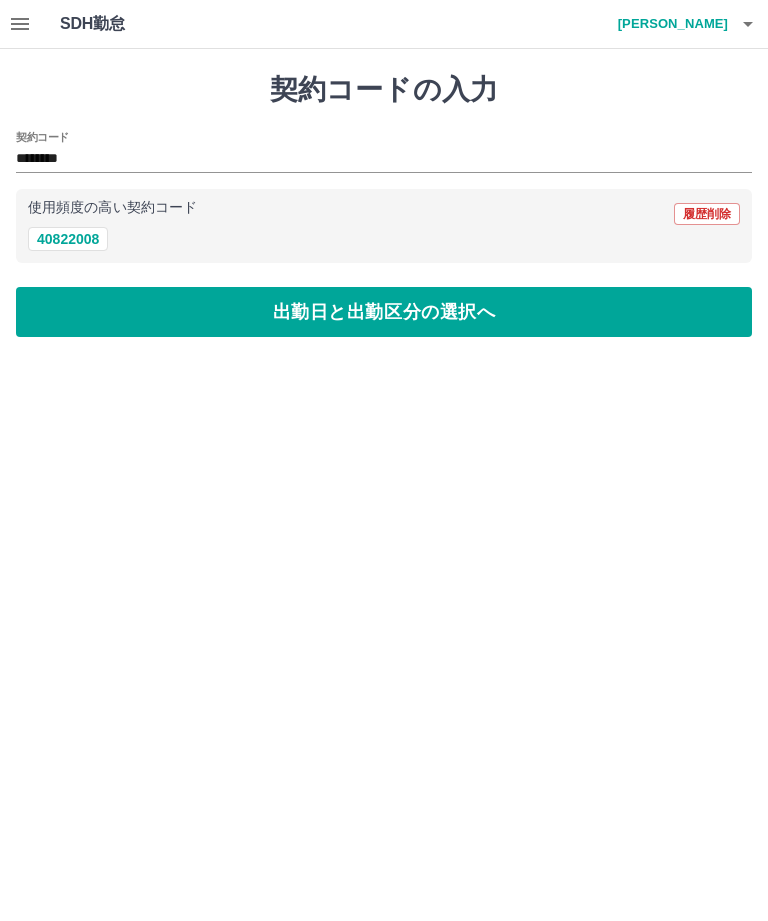 click on "出勤日と出勤区分の選択へ" at bounding box center (384, 312) 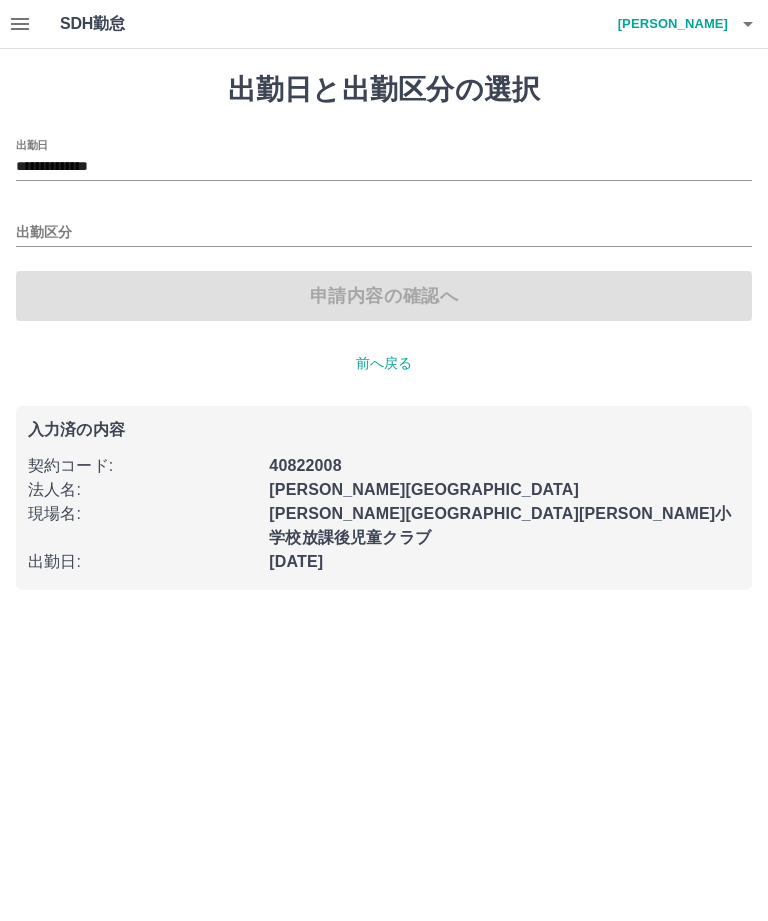 click on "**********" at bounding box center (384, 167) 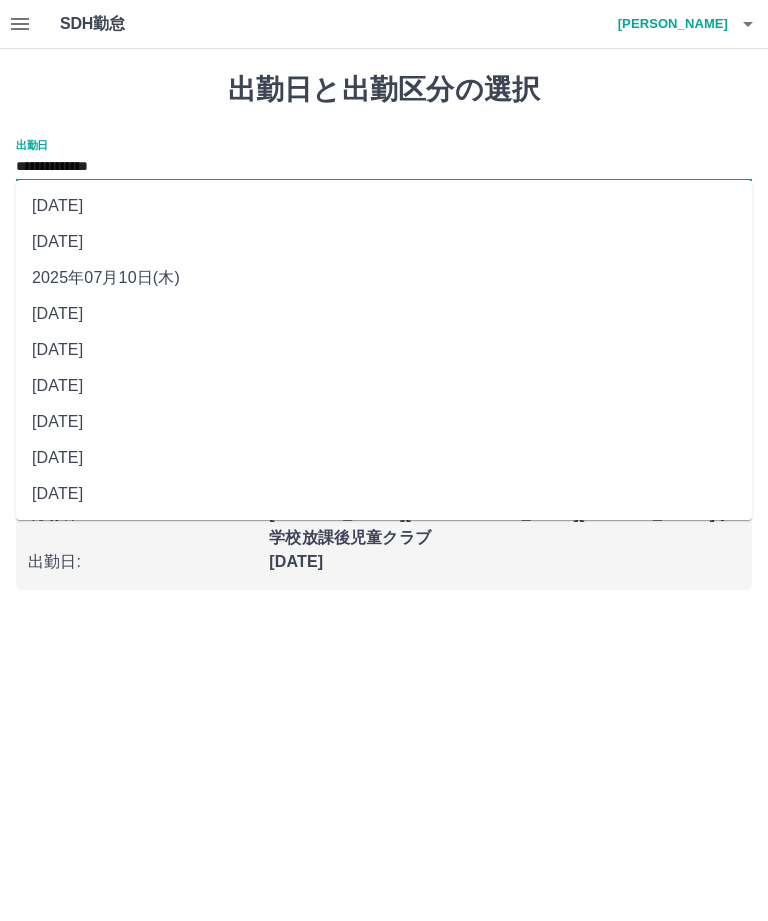 click on "[DATE]" at bounding box center (384, 350) 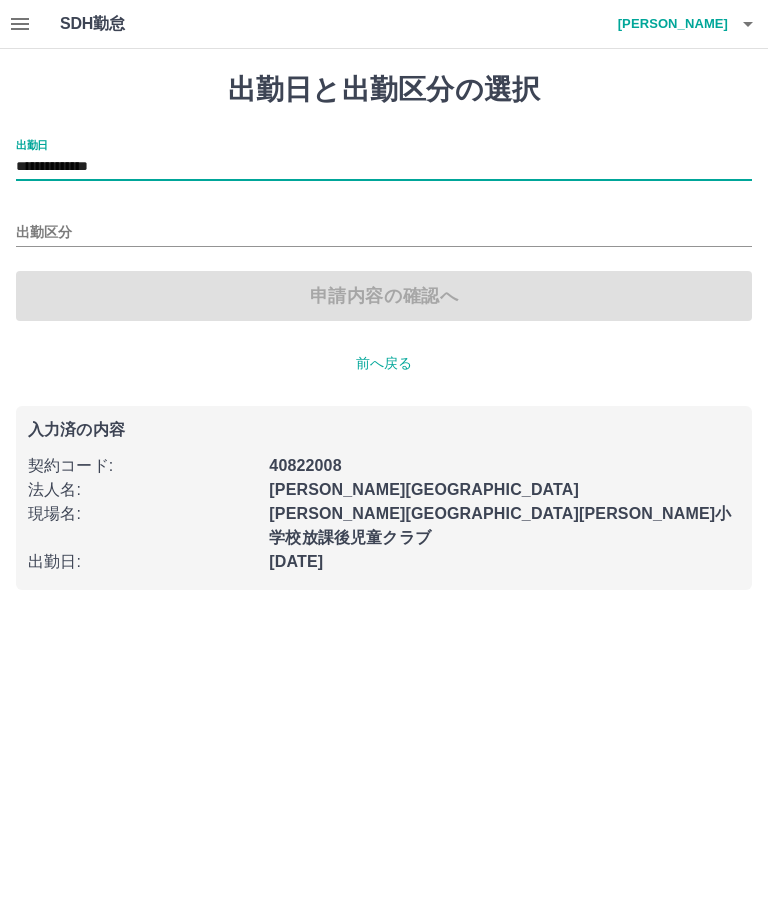 click on "出勤区分" at bounding box center [384, 233] 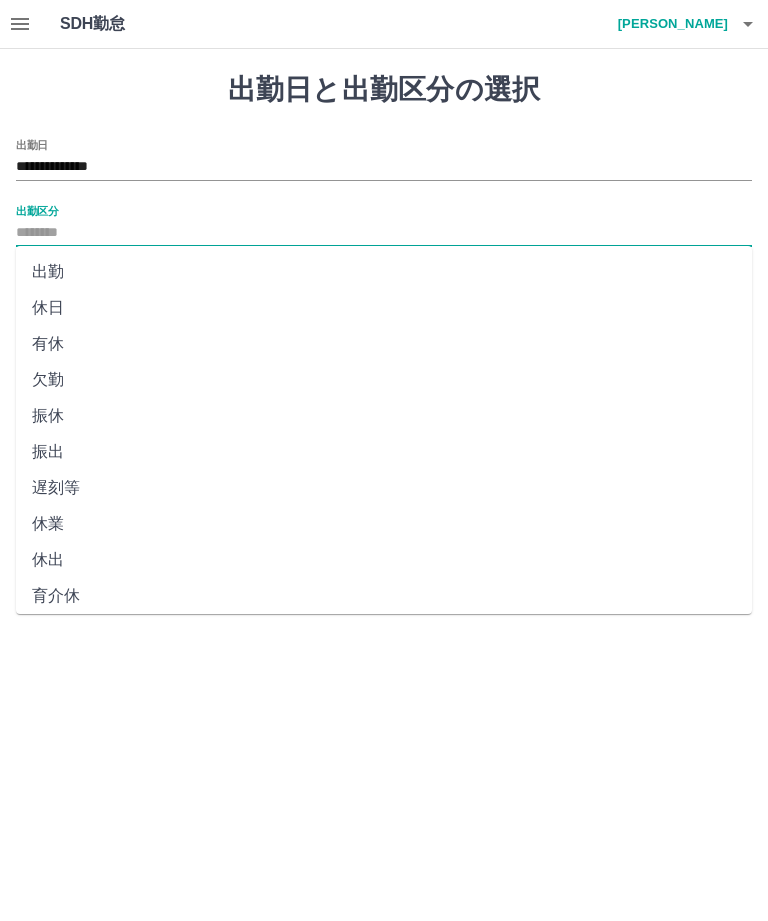 click on "出勤" at bounding box center [384, 272] 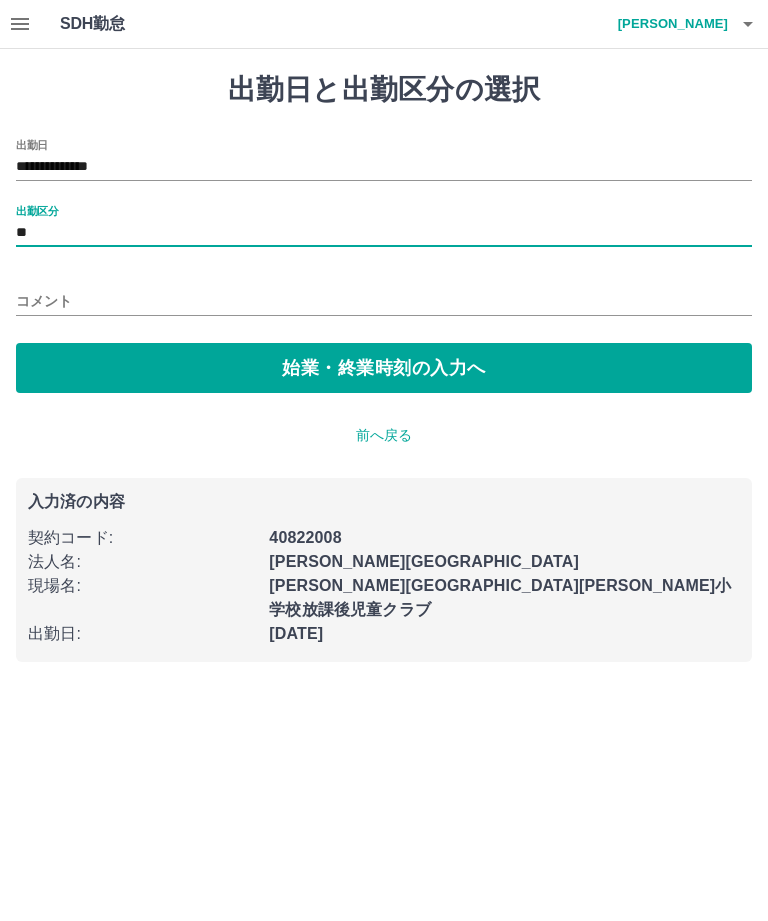 click on "始業・終業時刻の入力へ" at bounding box center [384, 368] 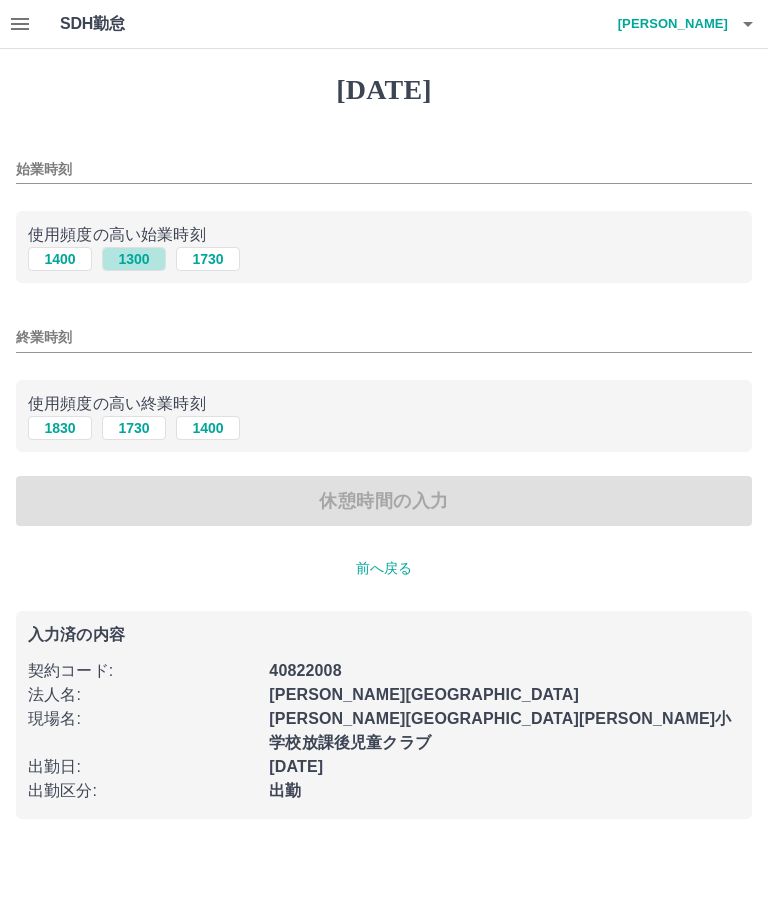 click on "1300" at bounding box center (134, 259) 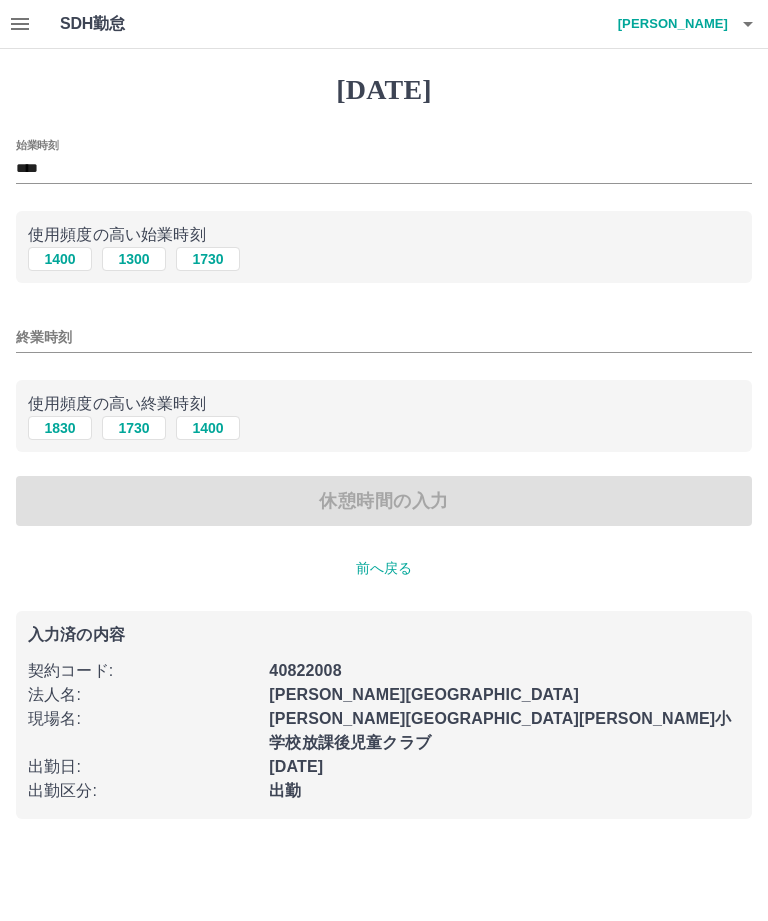 click on "終業時刻" at bounding box center (384, 337) 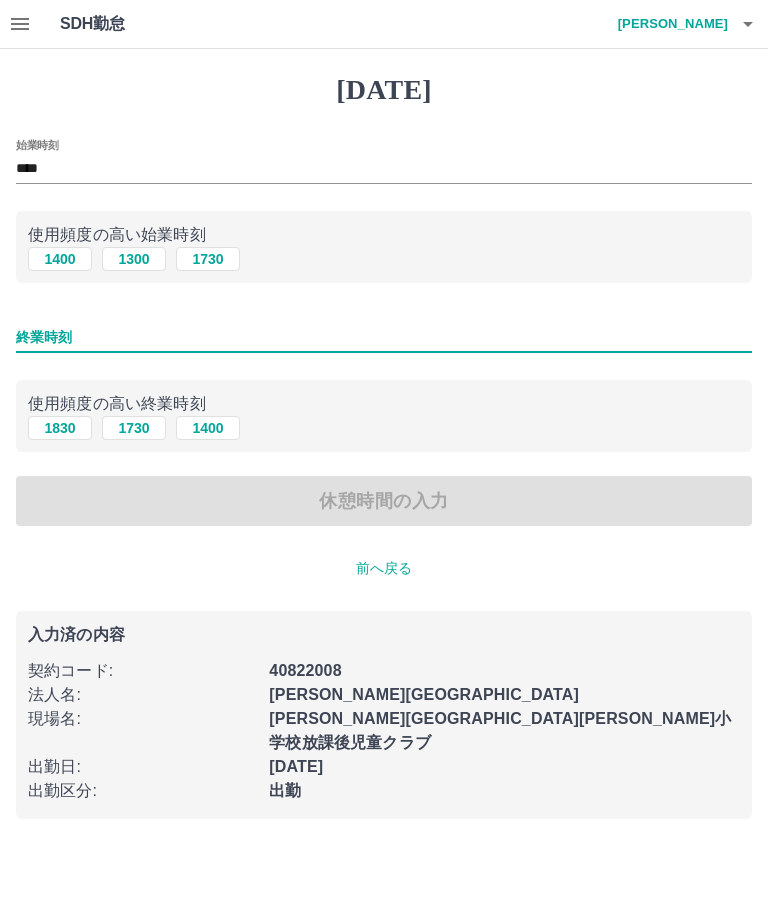 click on "1730" at bounding box center [208, 259] 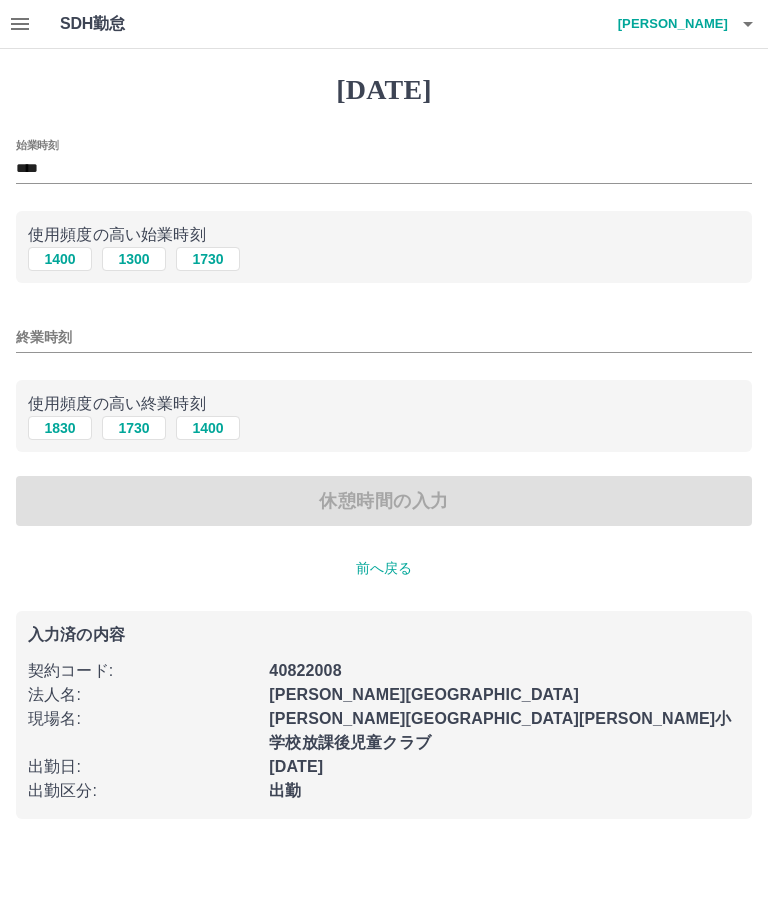 click on "終業時刻" at bounding box center (384, 337) 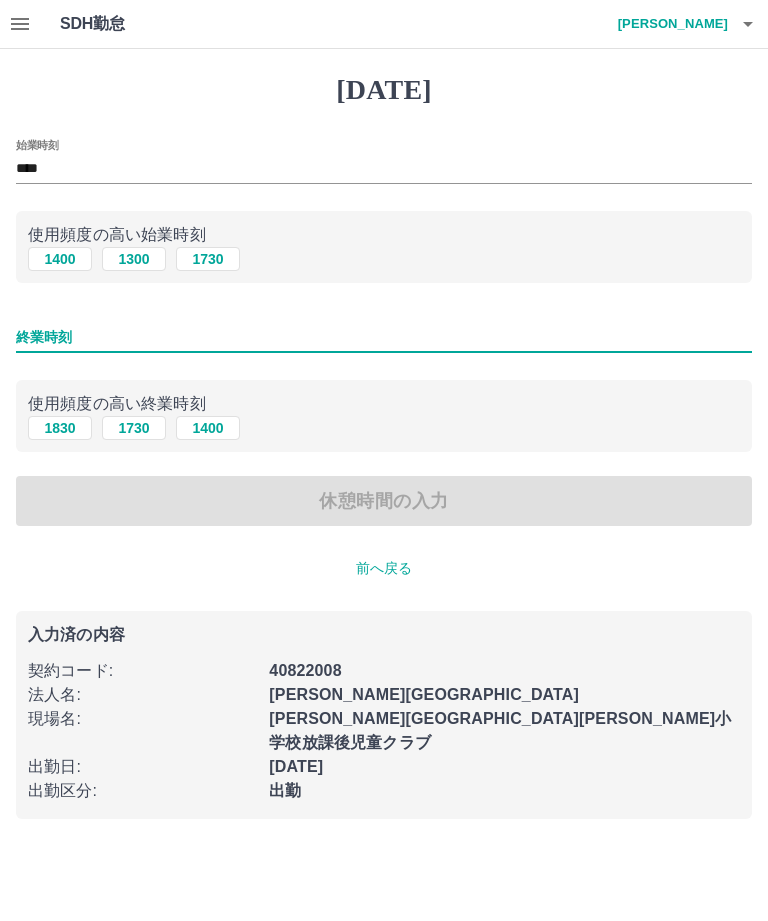 click on "****" at bounding box center (384, 169) 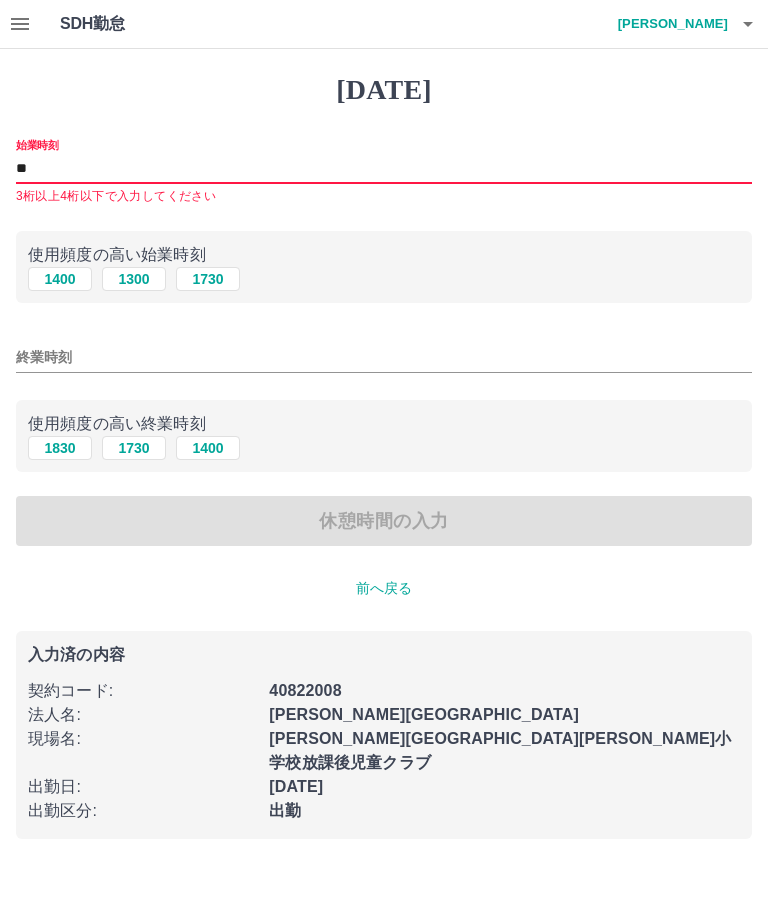 type on "*" 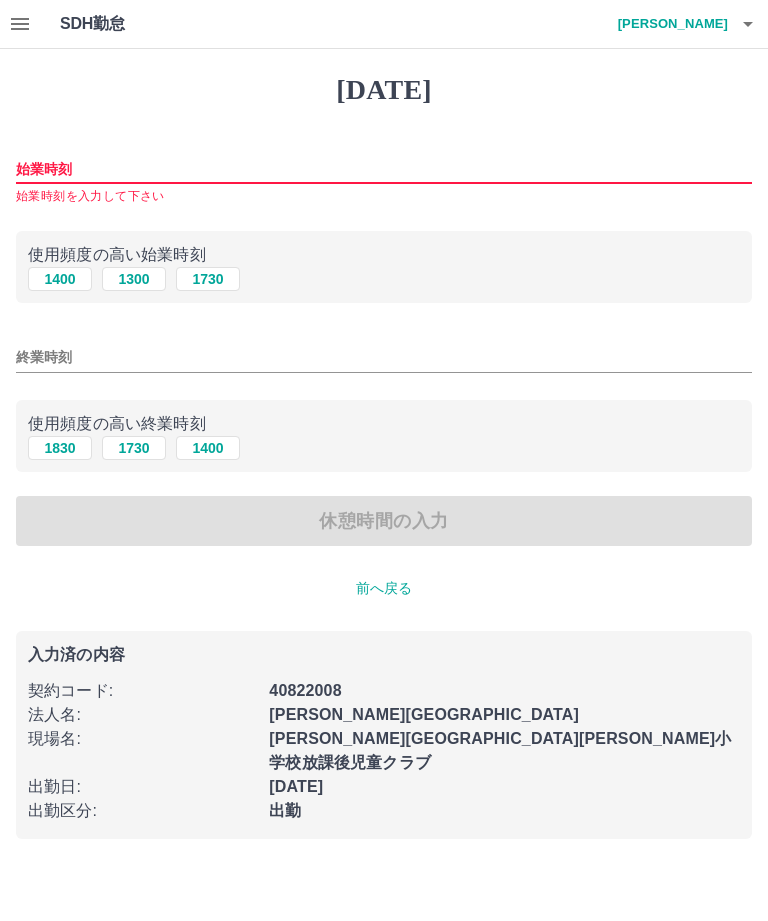 click on "始業時刻" at bounding box center [384, 169] 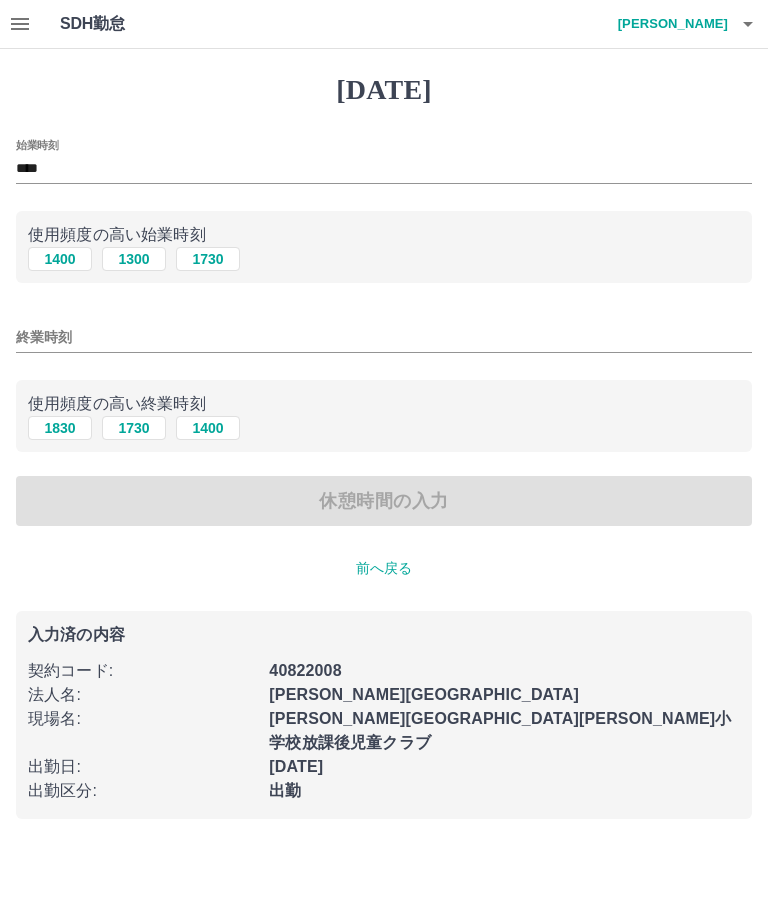 click on "終業時刻" at bounding box center (384, 337) 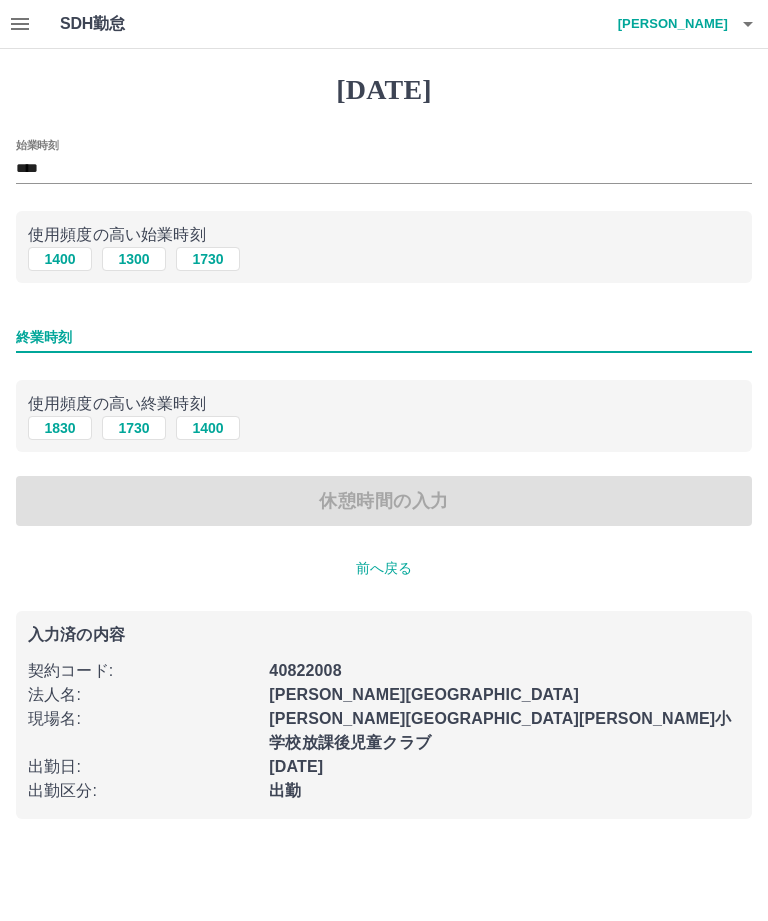 click on "1730" at bounding box center [134, 428] 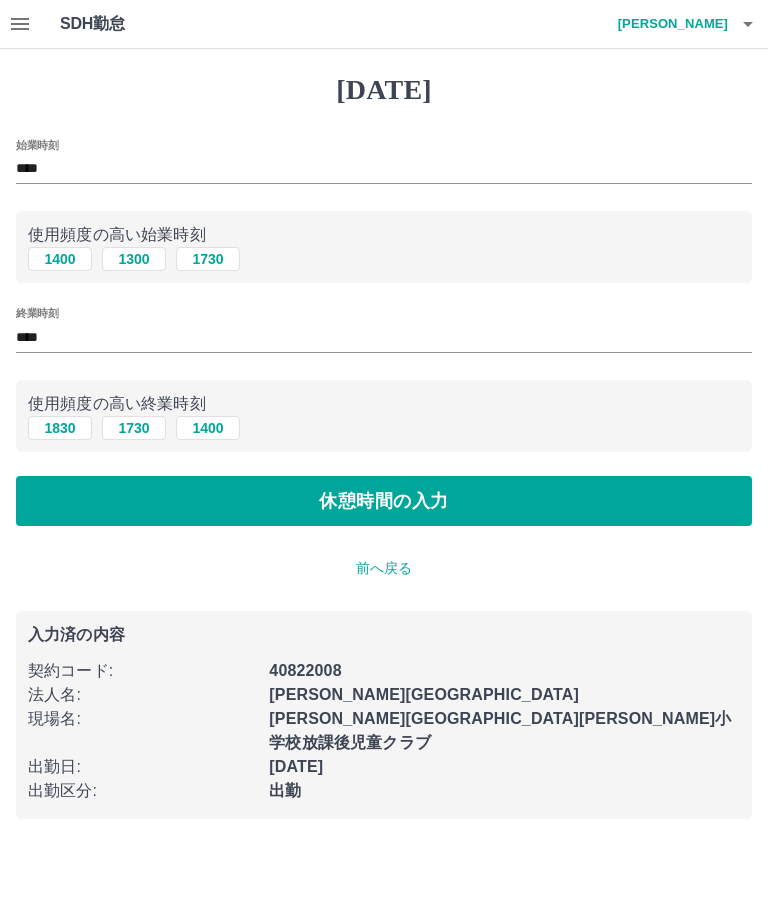click on "休憩時間の入力" at bounding box center [384, 501] 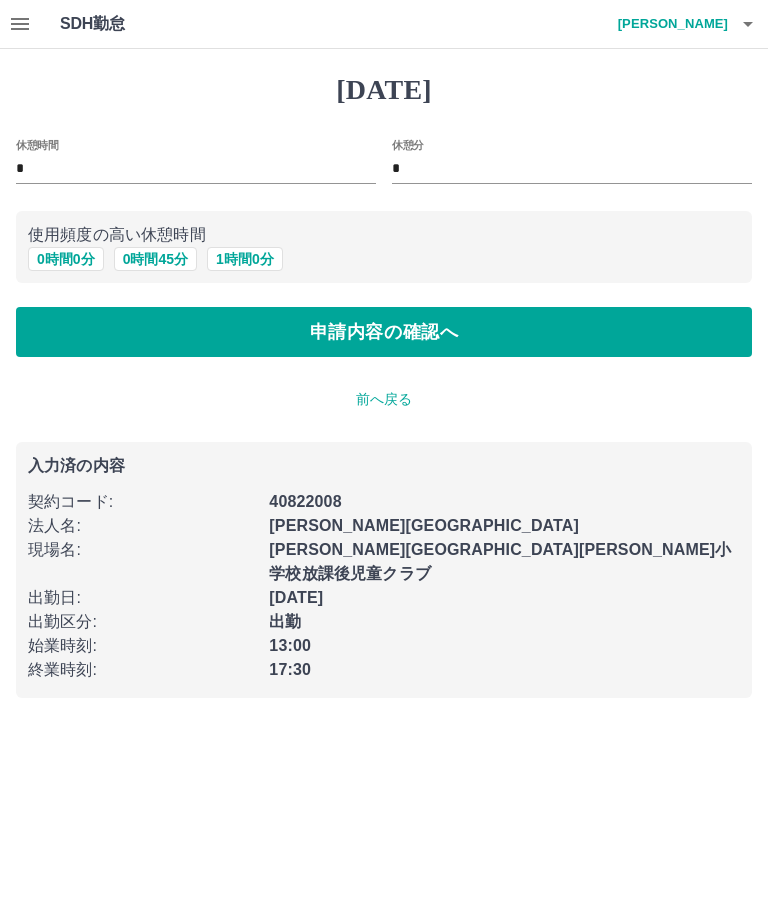 click on "申請内容の確認へ" at bounding box center [384, 332] 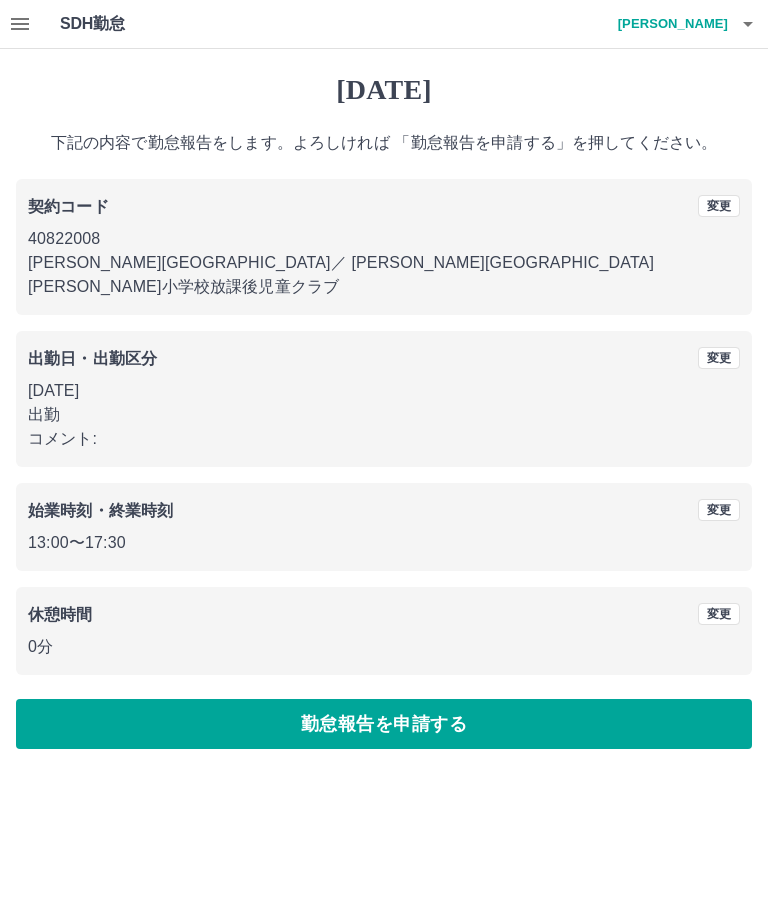 click on "勤怠報告を申請する" at bounding box center (384, 724) 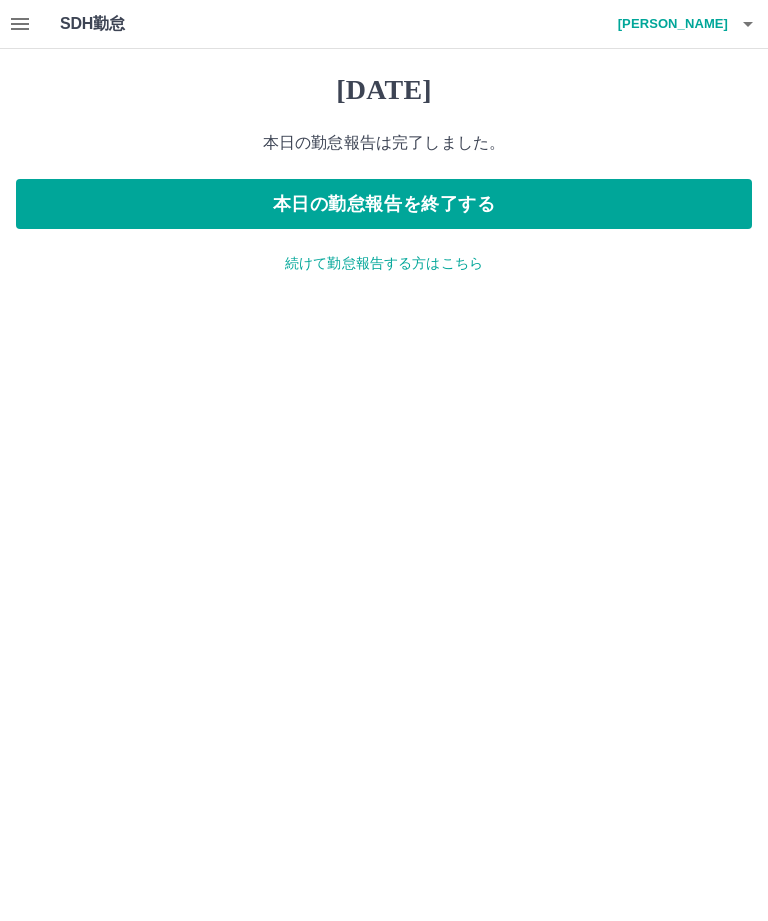 click on "本日の勤怠報告を終了する" at bounding box center (384, 204) 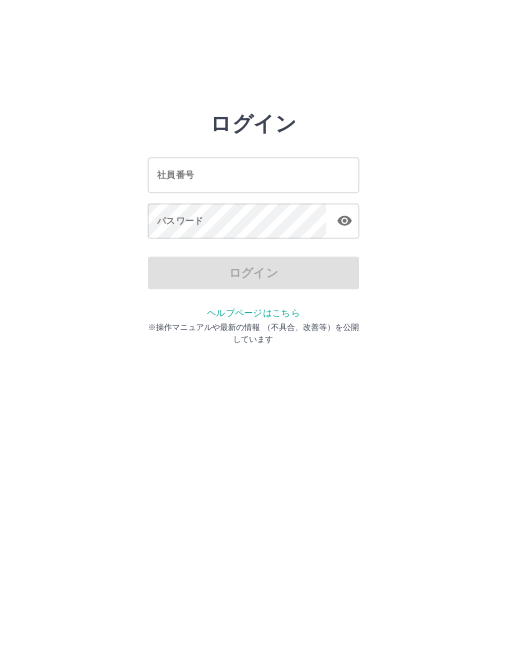 scroll, scrollTop: 0, scrollLeft: 0, axis: both 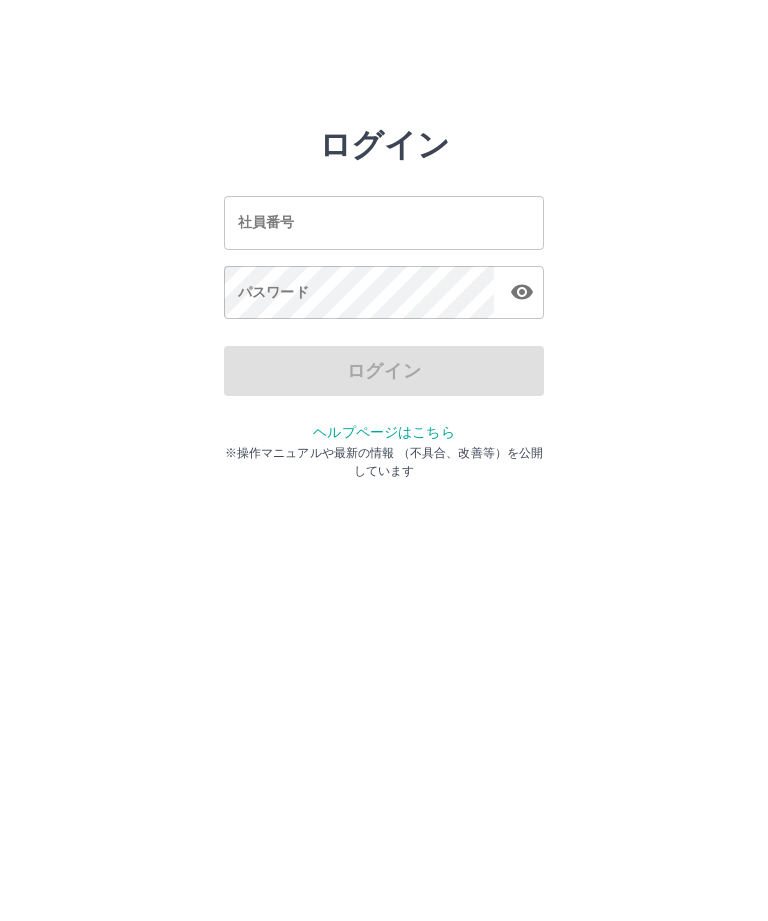 click on "ログイン 社員番号 社員番号 パスワード パスワード ログイン ヘルプページはこちら ※操作マニュアルや最新の情報 （不具合、改善等）を公開しています" at bounding box center (384, 223) 